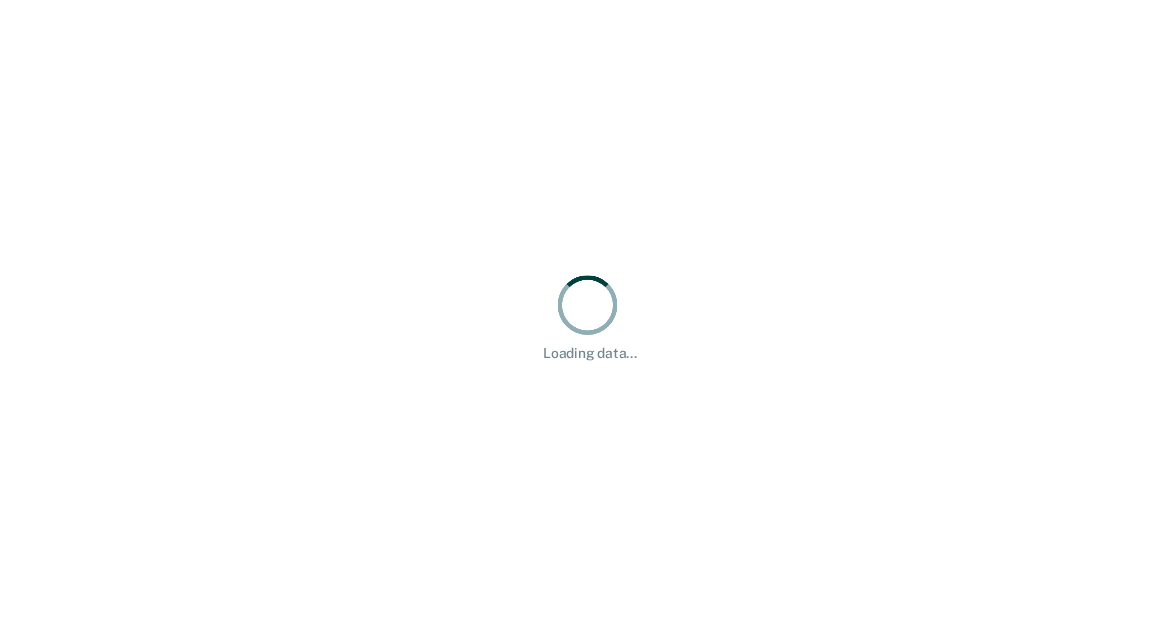 scroll, scrollTop: 0, scrollLeft: 0, axis: both 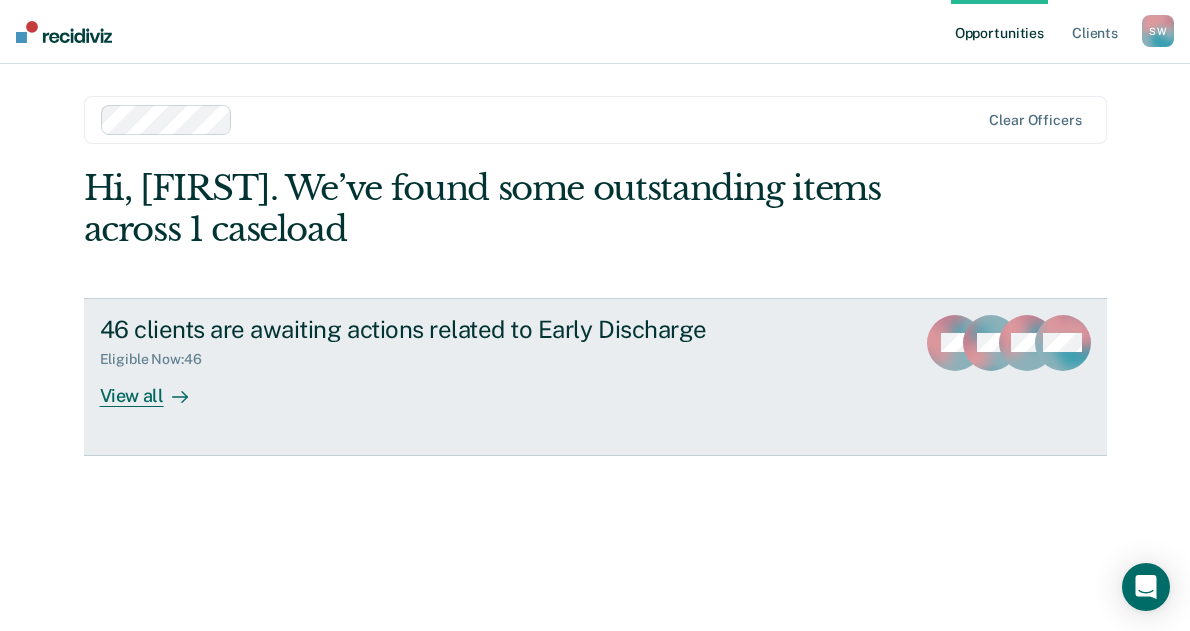 click on "View all" at bounding box center [156, 387] 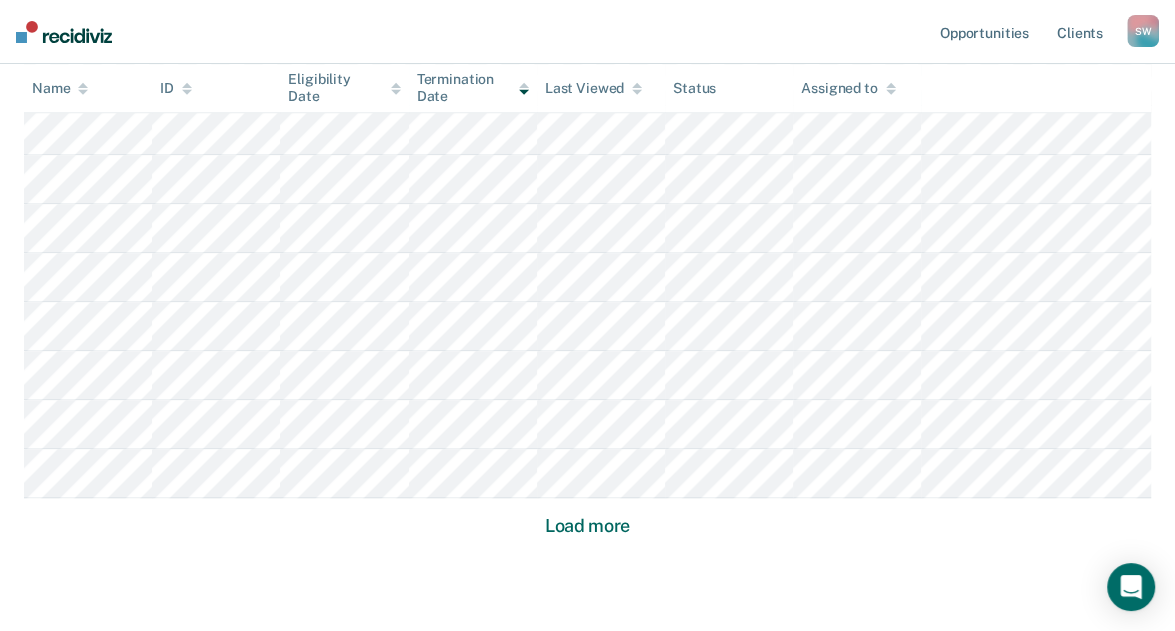 scroll, scrollTop: 1441, scrollLeft: 0, axis: vertical 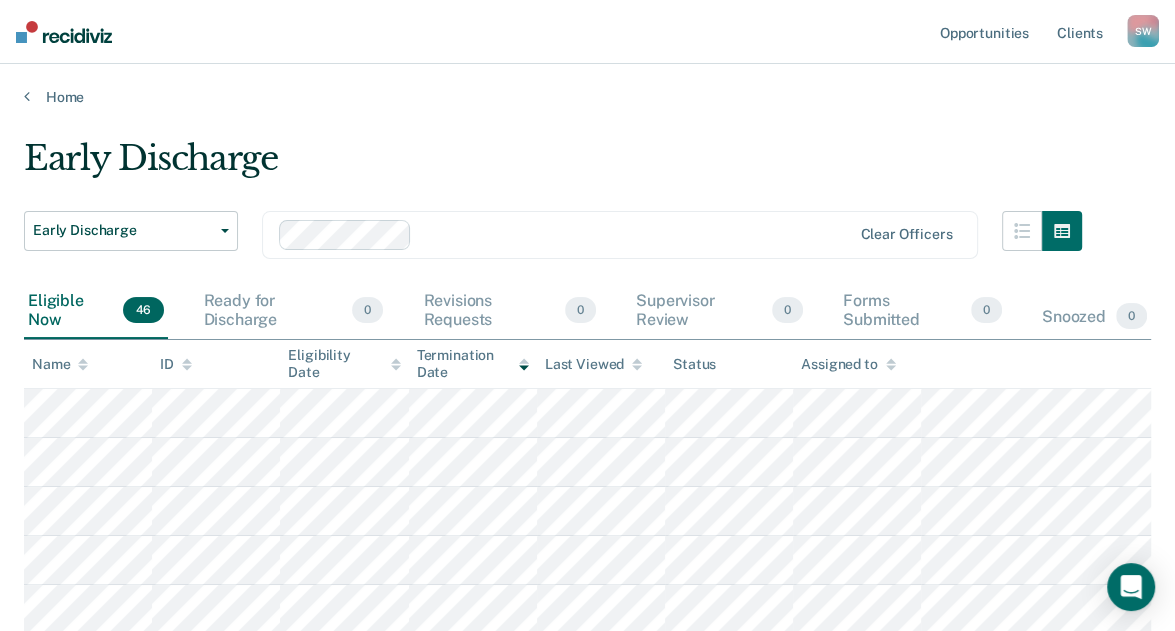 click on "Name" at bounding box center (60, 364) 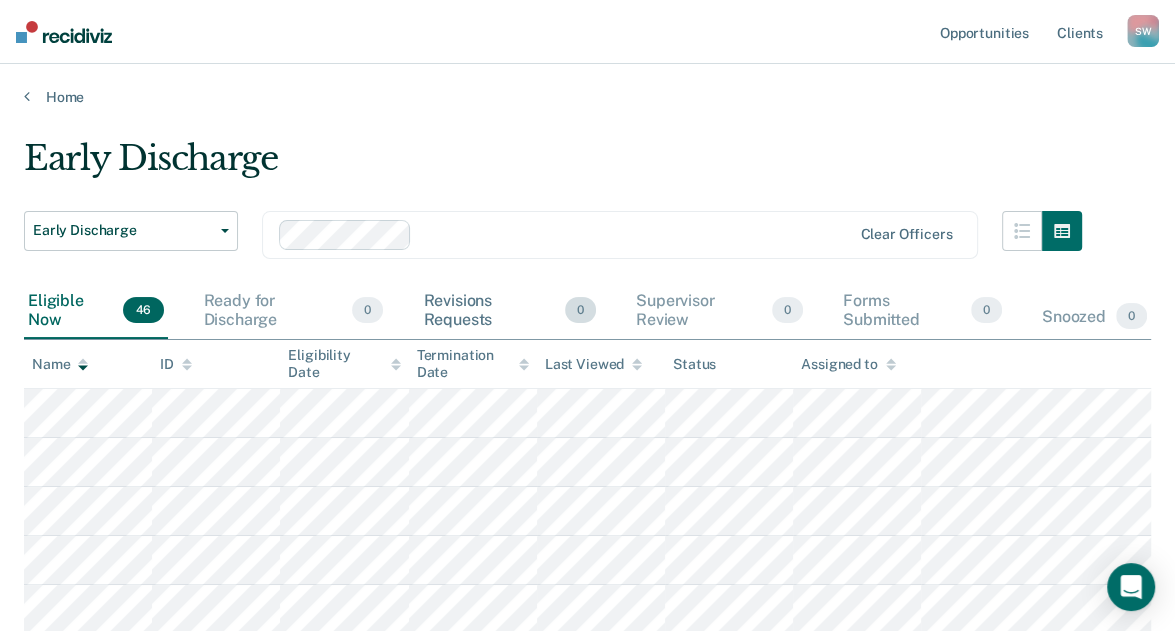 click on "Revisions Requests 0" at bounding box center (509, 311) 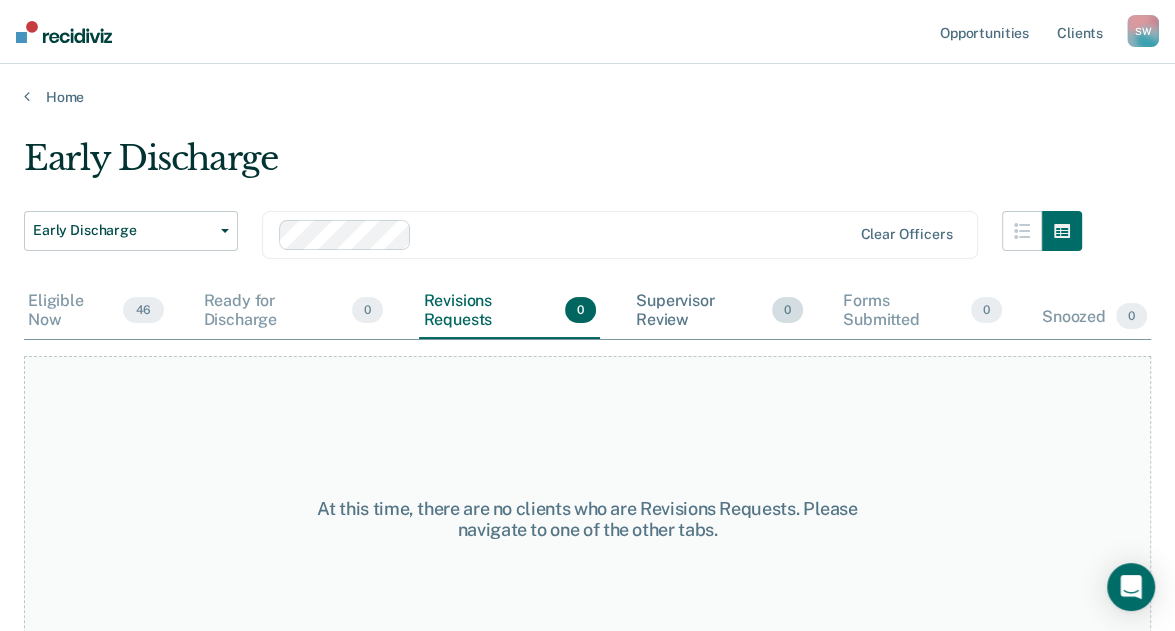 click on "Supervisor Review 0" at bounding box center [719, 311] 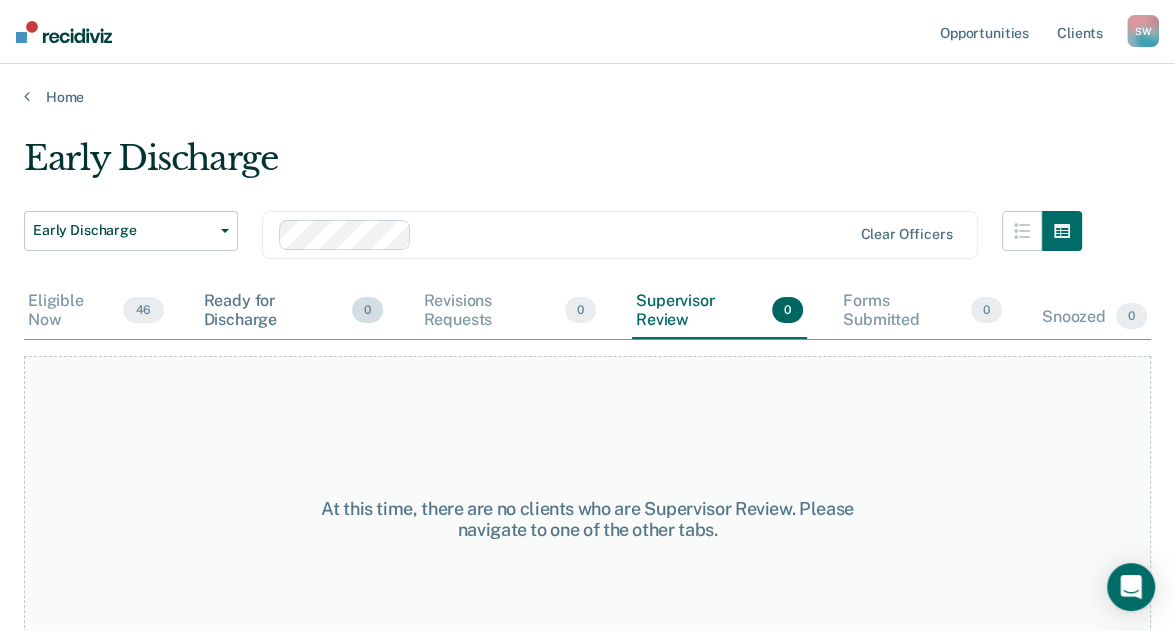 click on "Ready for Discharge 0" at bounding box center (294, 311) 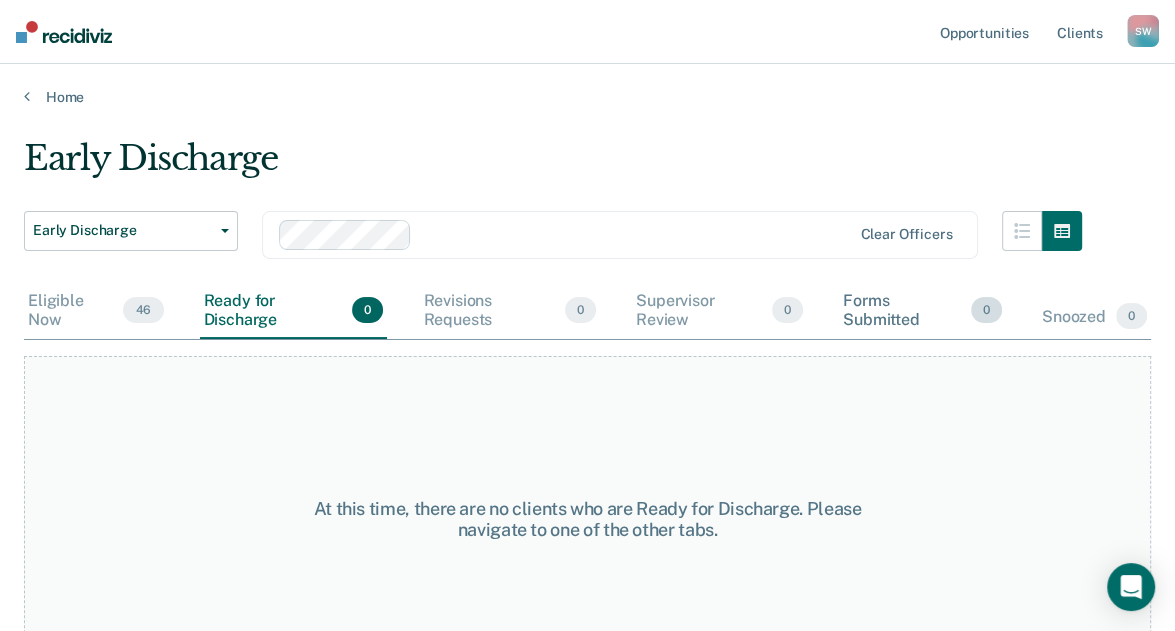 click on "Forms Submitted 0" at bounding box center [922, 311] 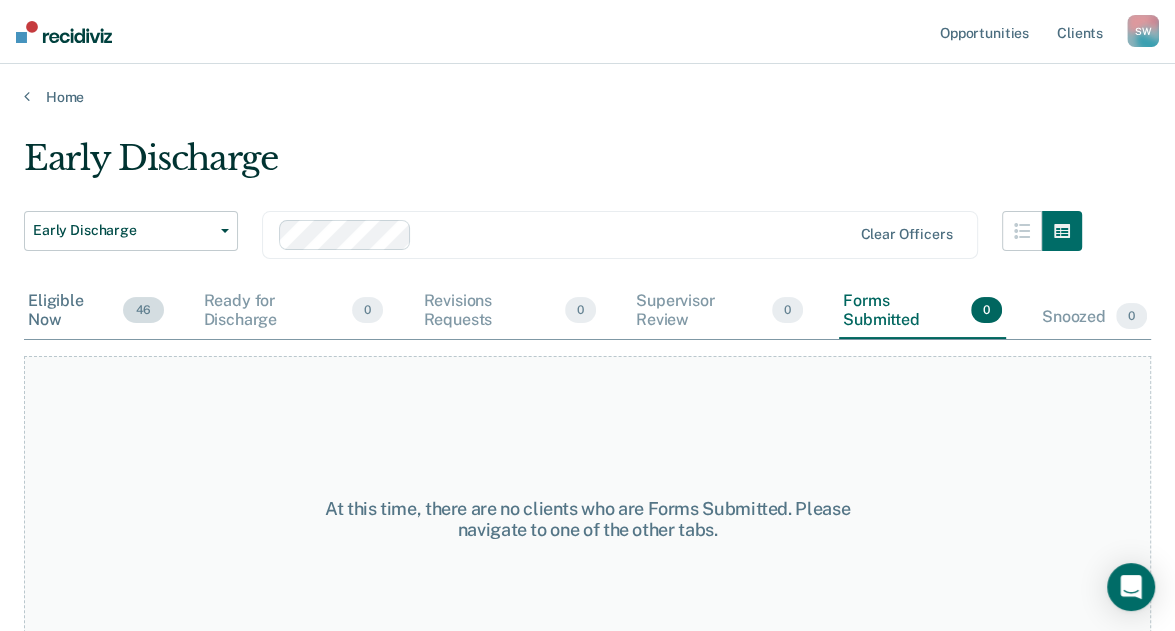 click on "Eligible Now 46" at bounding box center [96, 311] 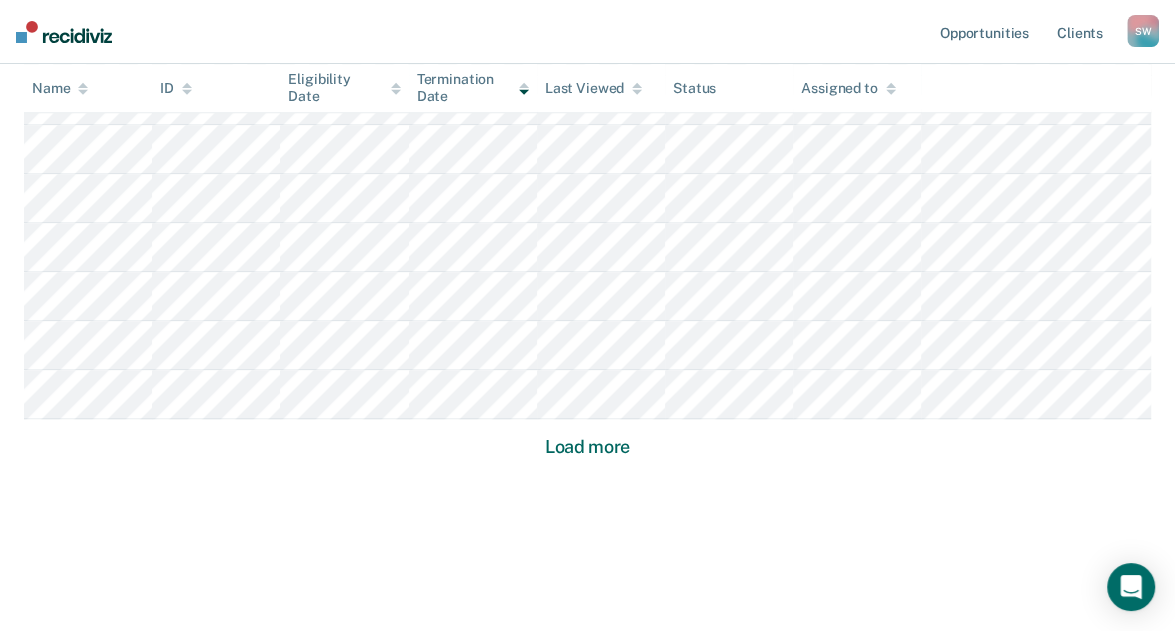 scroll, scrollTop: 1441, scrollLeft: 0, axis: vertical 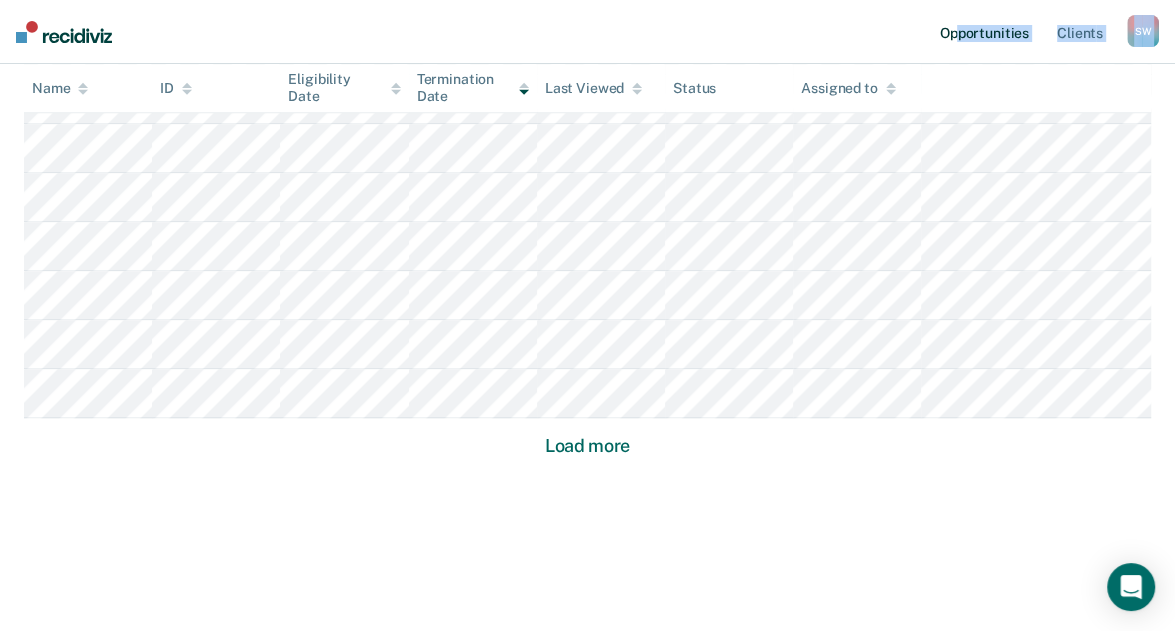 click on "Opportunities Client s [FIRST] [LAST] [INITIAL] [INITIAL] Profile How it works Log Out Home Early Discharge Early Discharge Early Discharge Clear officers Eligible Now 46 Ready for Discharge 0 Revisions Requests 0 Supervisor Review 0 Forms Submitted 0 Snoozed 0
To pick up a draggable item, press the space bar. While dragging, use the arrow keys to move the item. Press space again to drop the item in its new position, or press escape to cancel. Name ID Eligibility Date Termination Date Last Viewed Status Assigned to Load more" at bounding box center [587, -404] 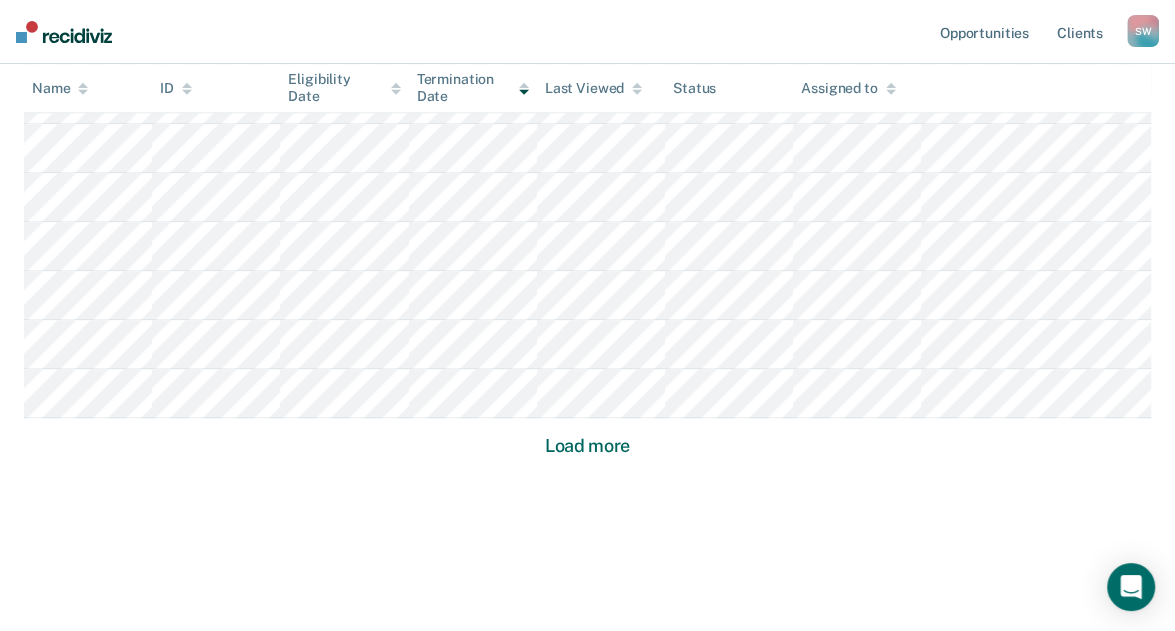click on "Early Discharge Early Discharge Early Discharge Clear officers Eligible Now 46 Ready for Discharge 0 Revisions Requests 0 Supervisor Review 0 Forms Submitted 0 Snoozed 0
To pick up a draggable item, press the space bar. While dragging, use the arrow keys to move the item. Press space again to drop the item in its new position, or press escape to cancel. Name ID Eligibility Date Termination Date Last Viewed Status Assigned to Load more" at bounding box center [587, -378] 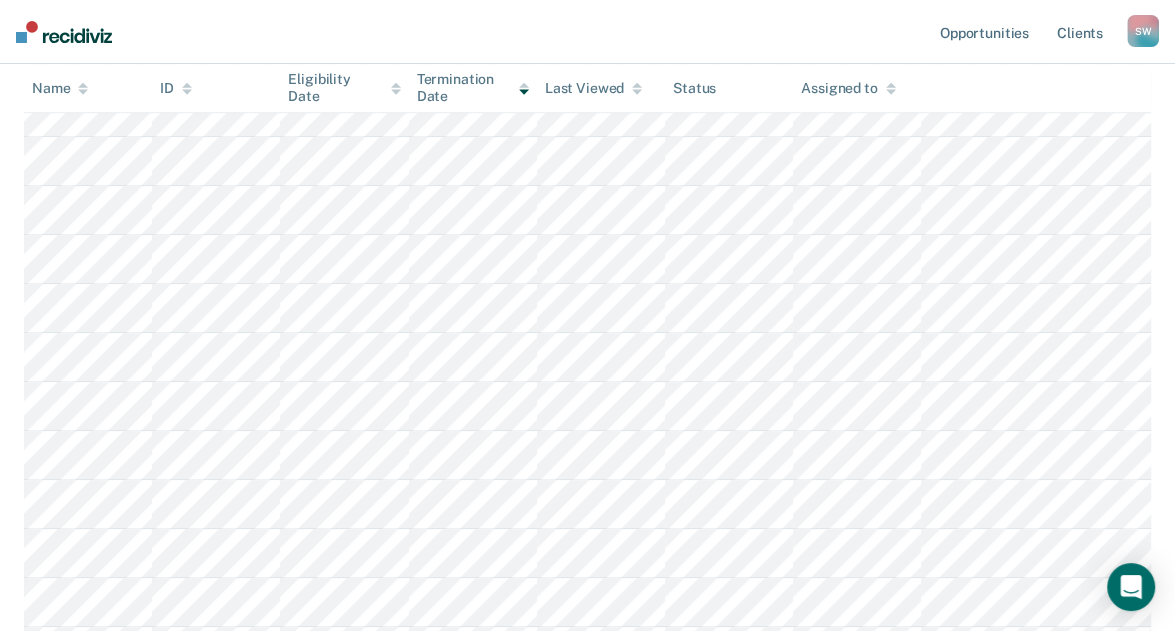 scroll, scrollTop: 0, scrollLeft: 0, axis: both 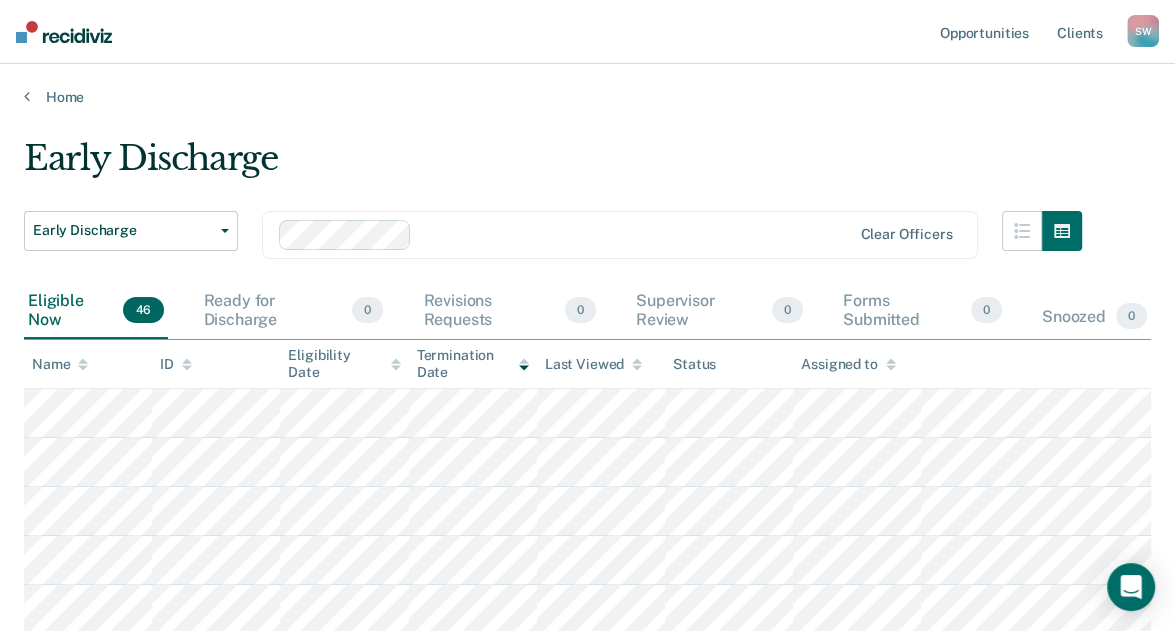 click on "S W" at bounding box center [1143, 31] 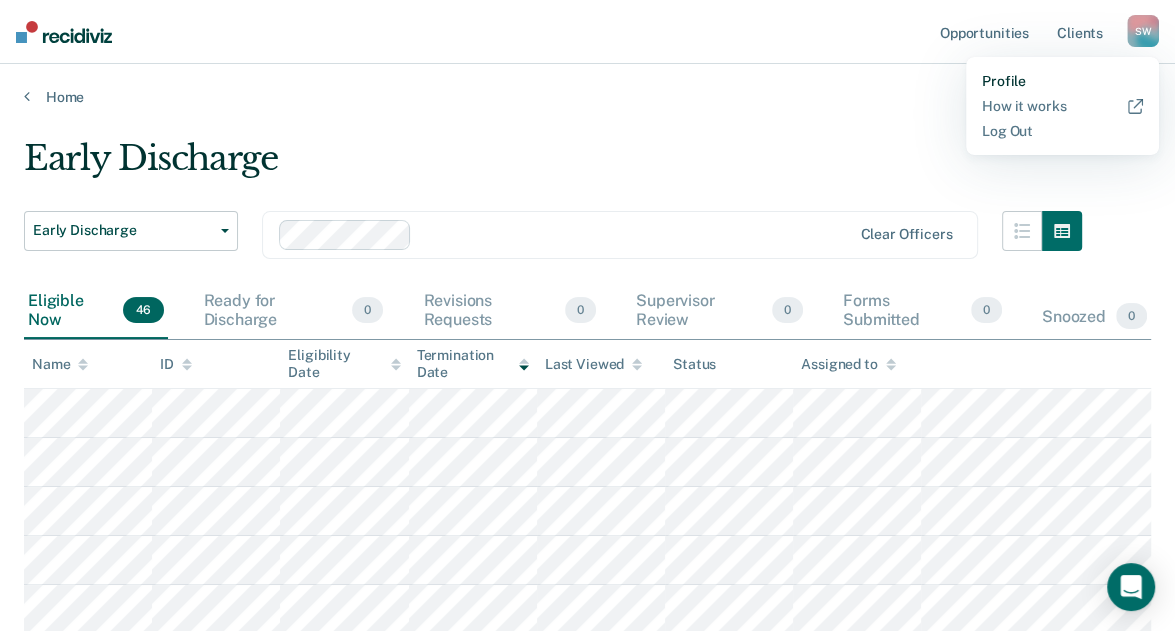 click on "Profile" at bounding box center (1062, 81) 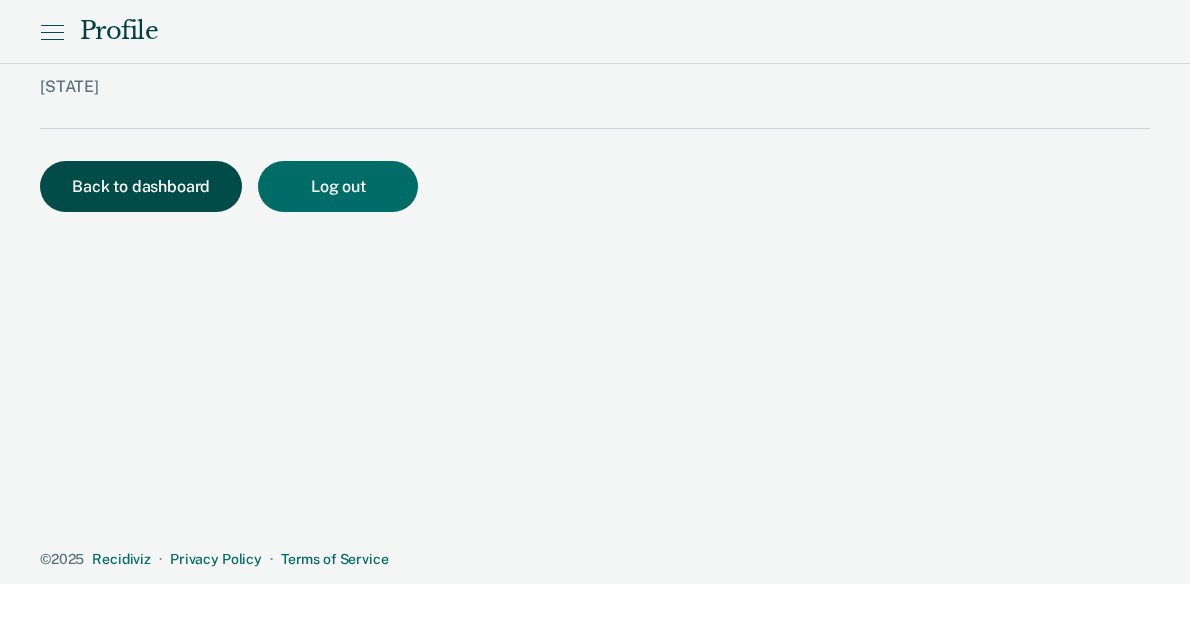 click on "Back to dashboard" at bounding box center (141, 186) 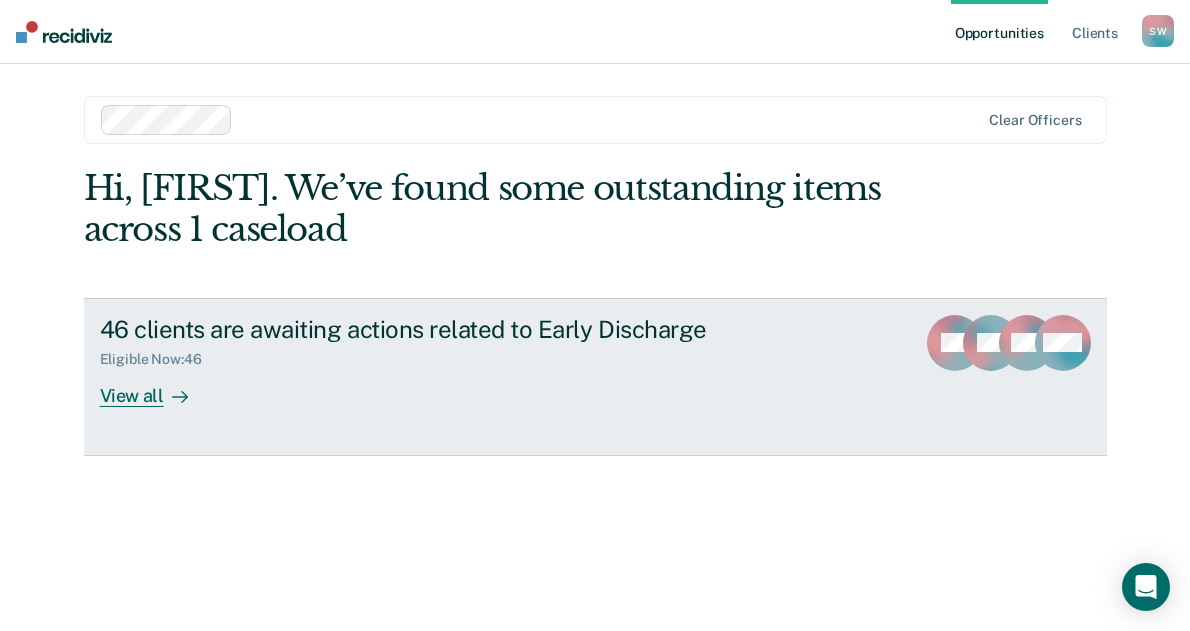 click on "46 clients are awaiting actions related to Early Discharge Eligible Now : 46 View all AG RH MG + 43" at bounding box center (595, 377) 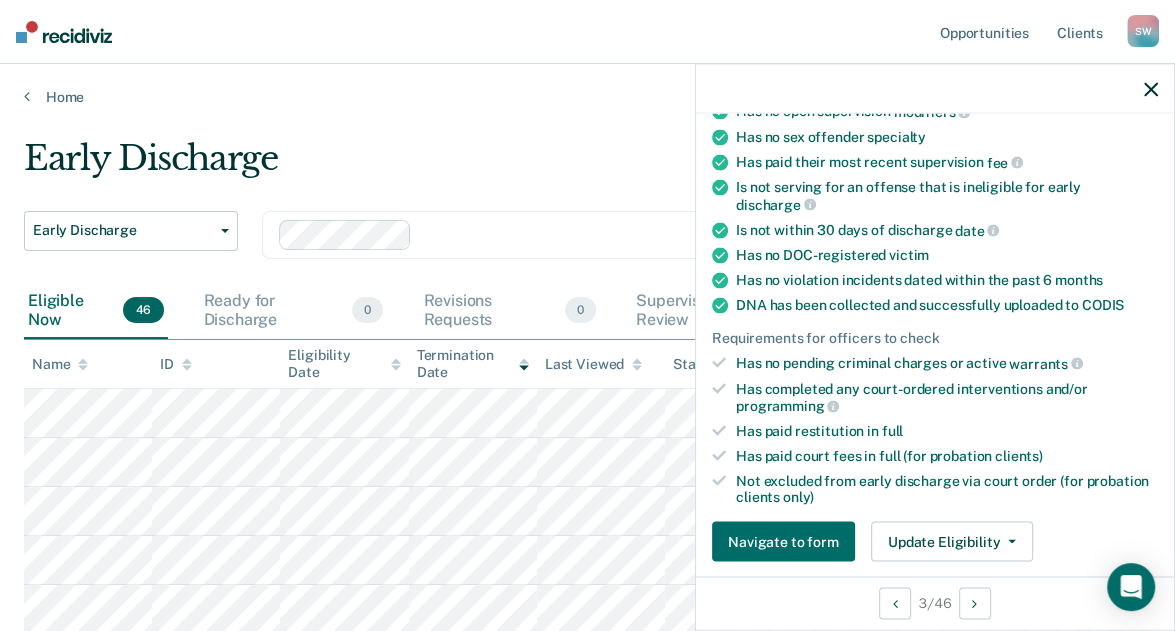 scroll, scrollTop: 280, scrollLeft: 0, axis: vertical 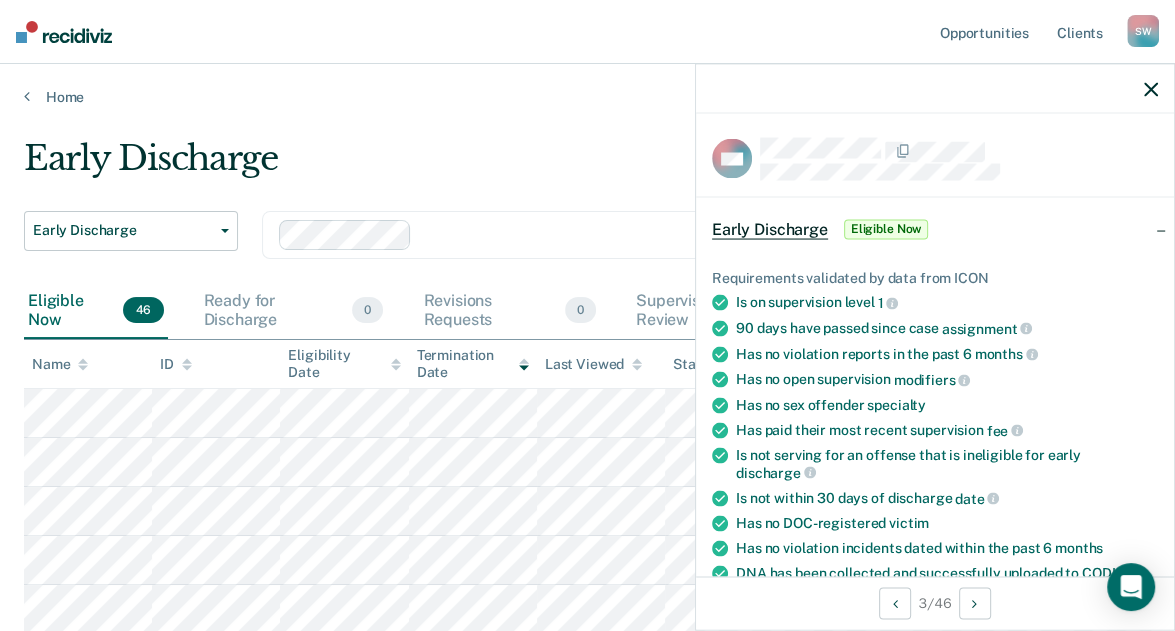 click on "Eligible Now" at bounding box center [886, 229] 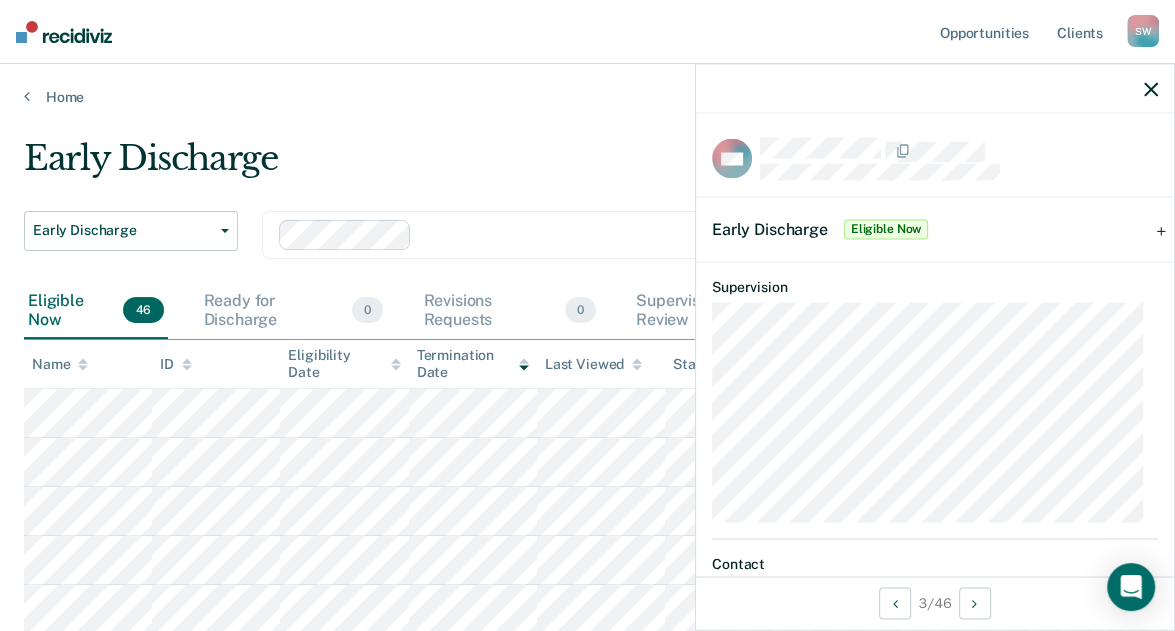 click on "Early Discharge" at bounding box center (770, 228) 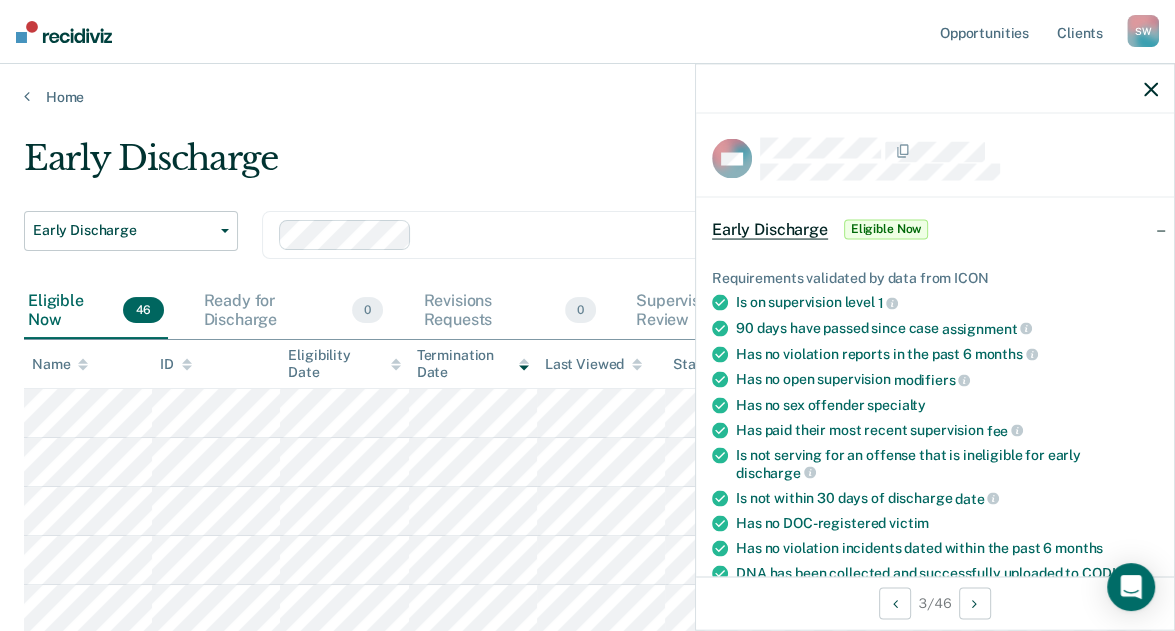 click on "S W" at bounding box center (1143, 31) 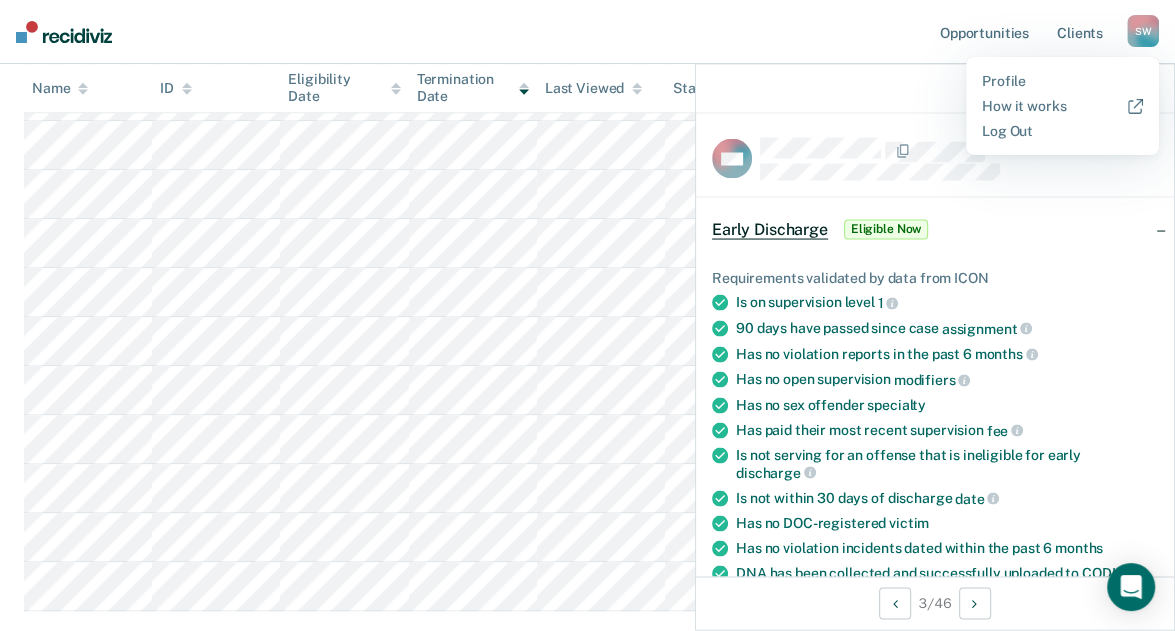 scroll, scrollTop: 1241, scrollLeft: 0, axis: vertical 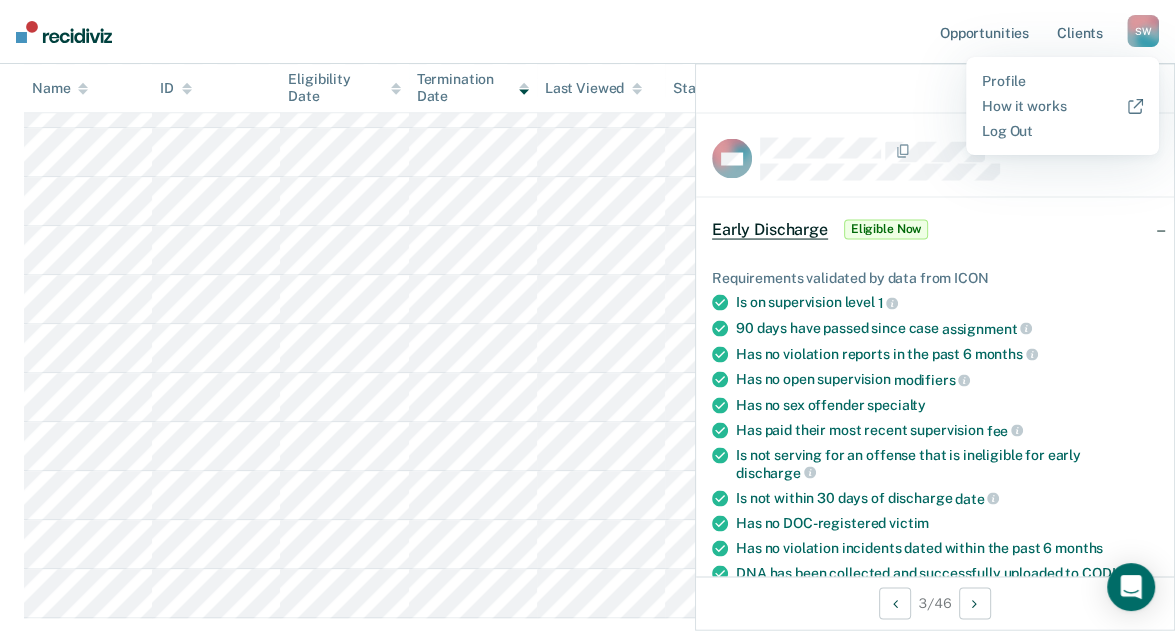 click on "Name" at bounding box center (60, 88) 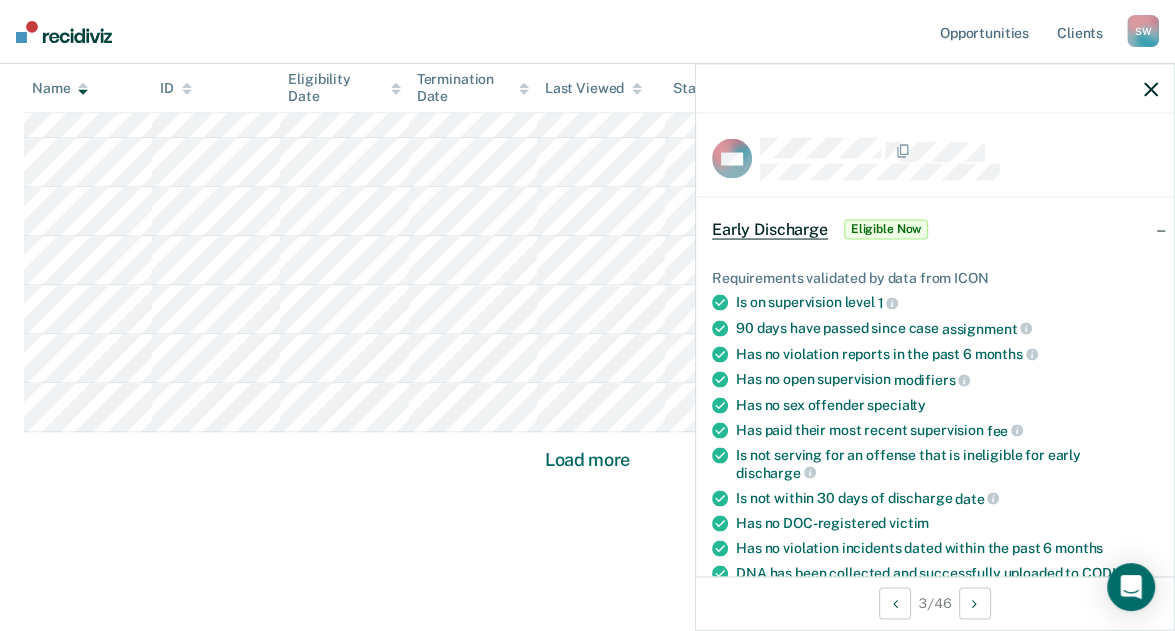 scroll, scrollTop: 1441, scrollLeft: 0, axis: vertical 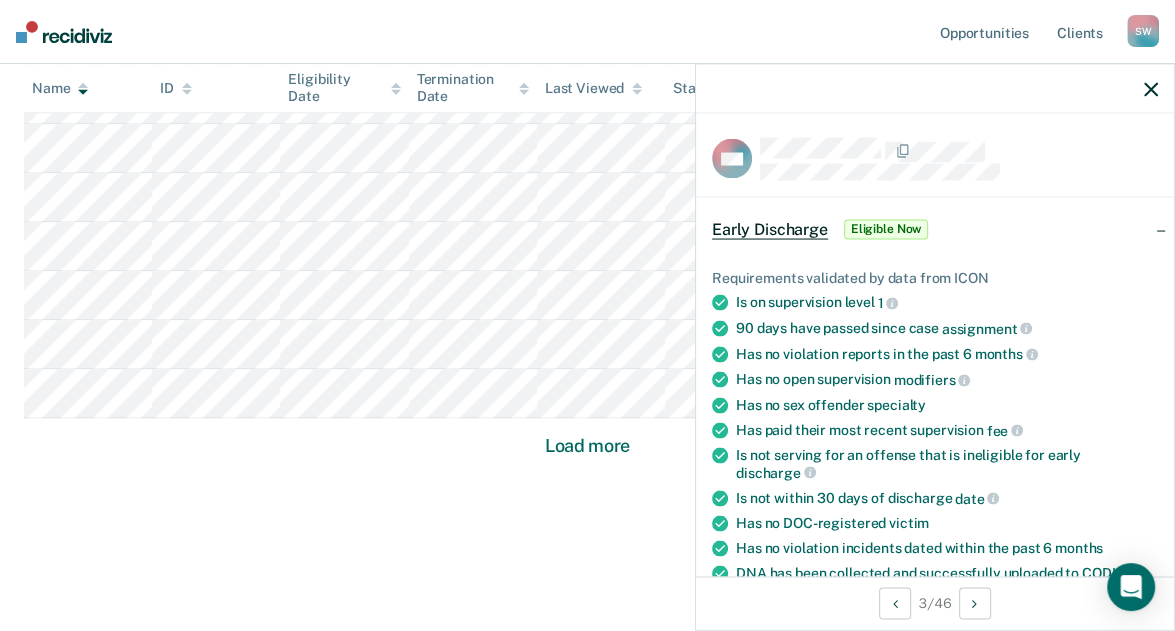 click at bounding box center [1151, 89] 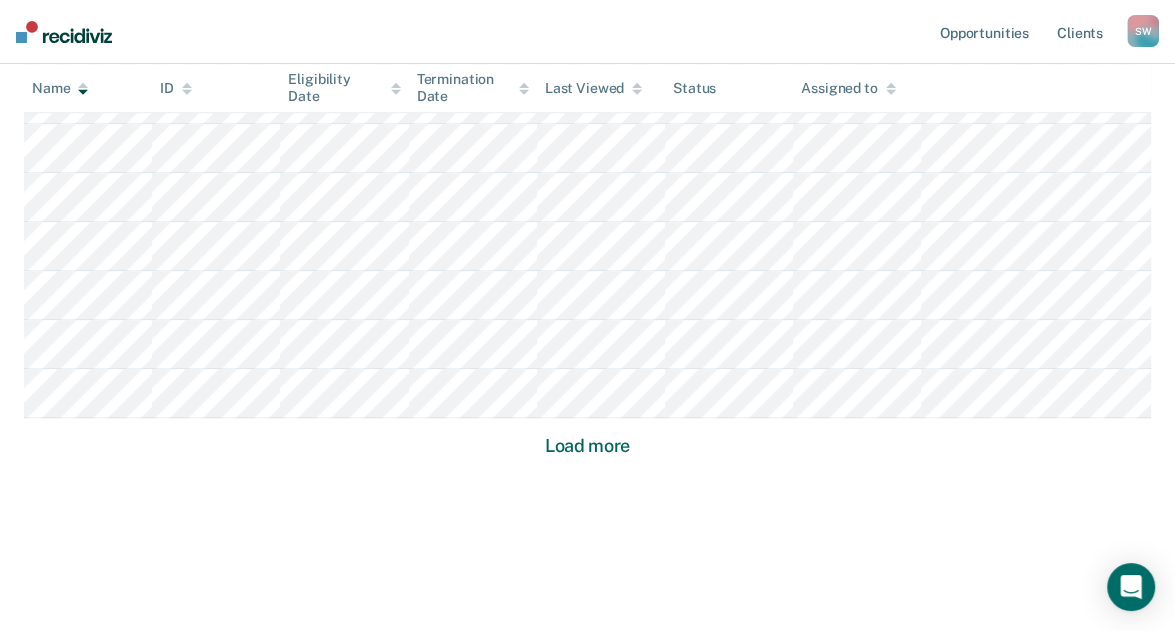 click on "Load more" at bounding box center [587, 446] 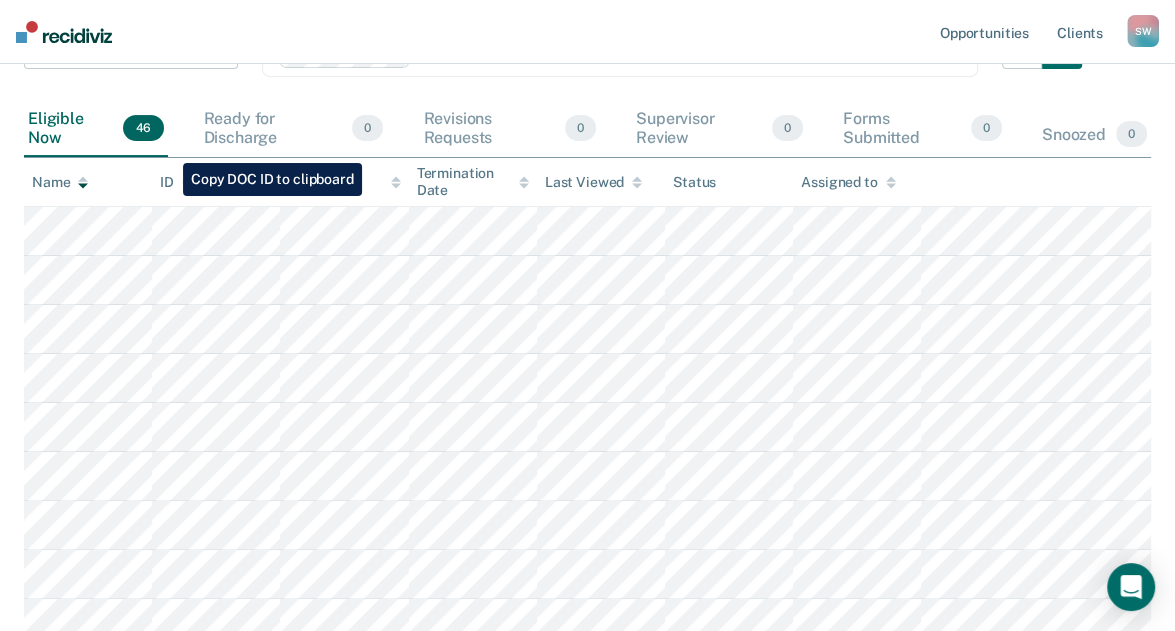 scroll, scrollTop: 0, scrollLeft: 0, axis: both 